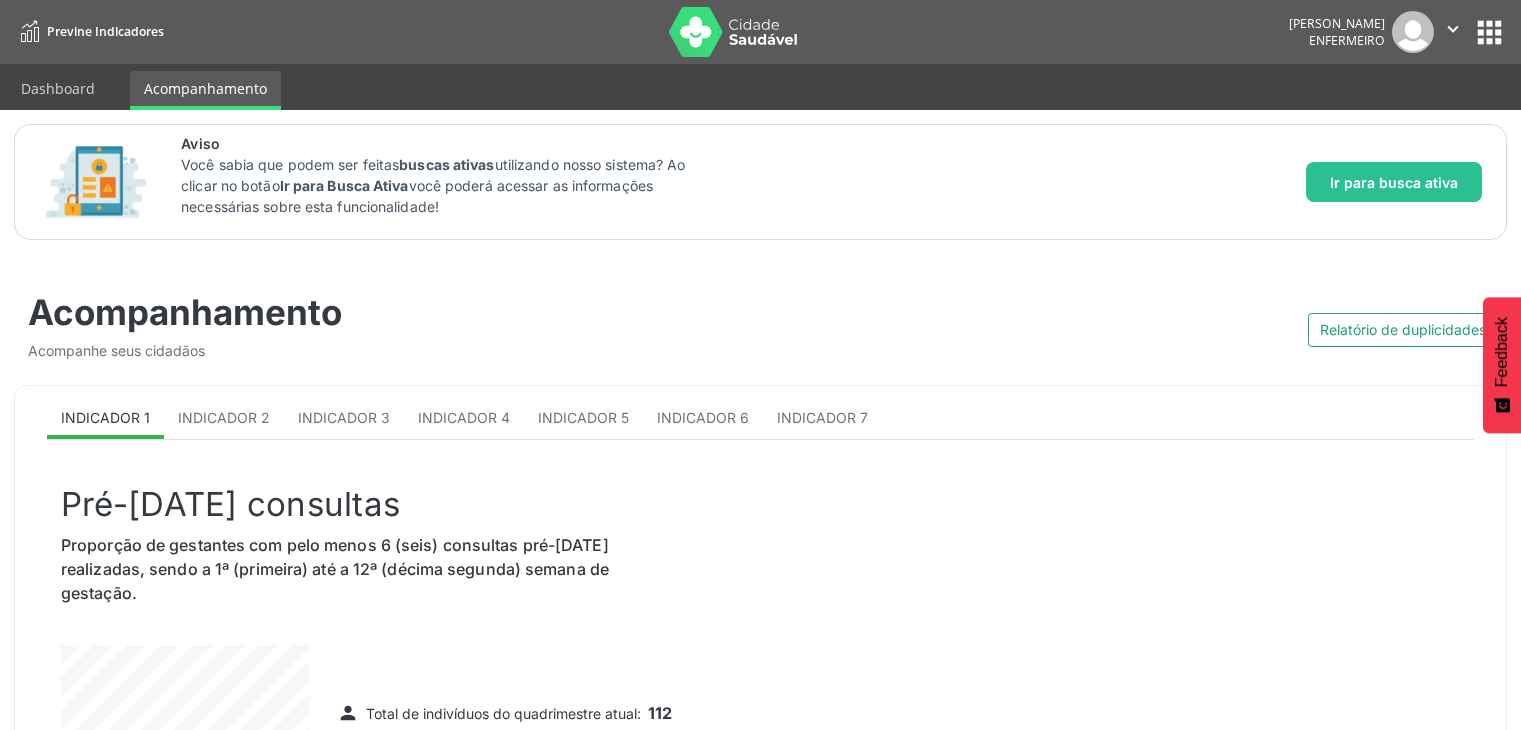 scroll, scrollTop: 2500, scrollLeft: 0, axis: vertical 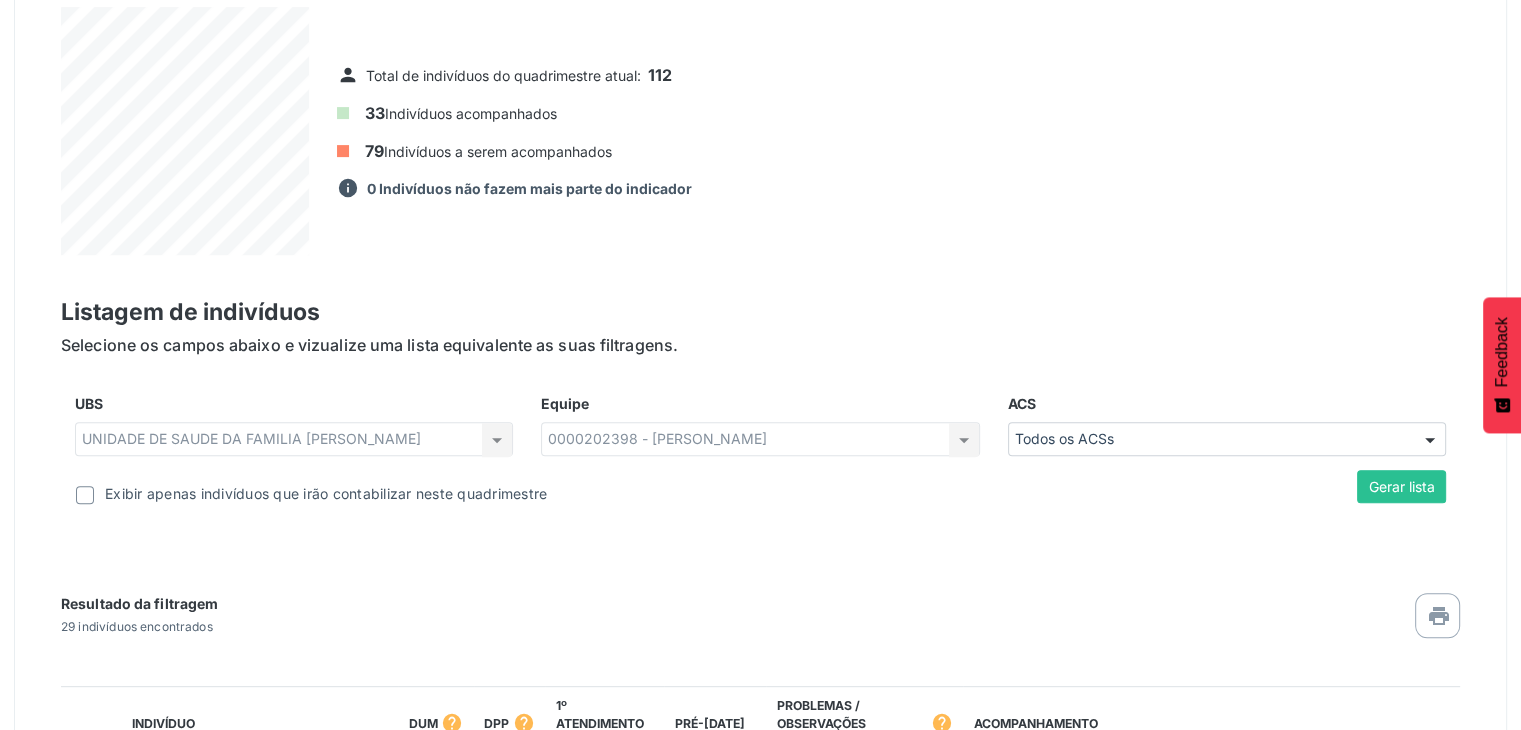click on "person
Total de indivíduos do quadrimestre atual:
112
33
Indivíduos acompanhados
79
Indivíduos a serem acompanhados
information
0
Indivíduos não fazem mais parte do indicador" at bounding box center [898, 131] 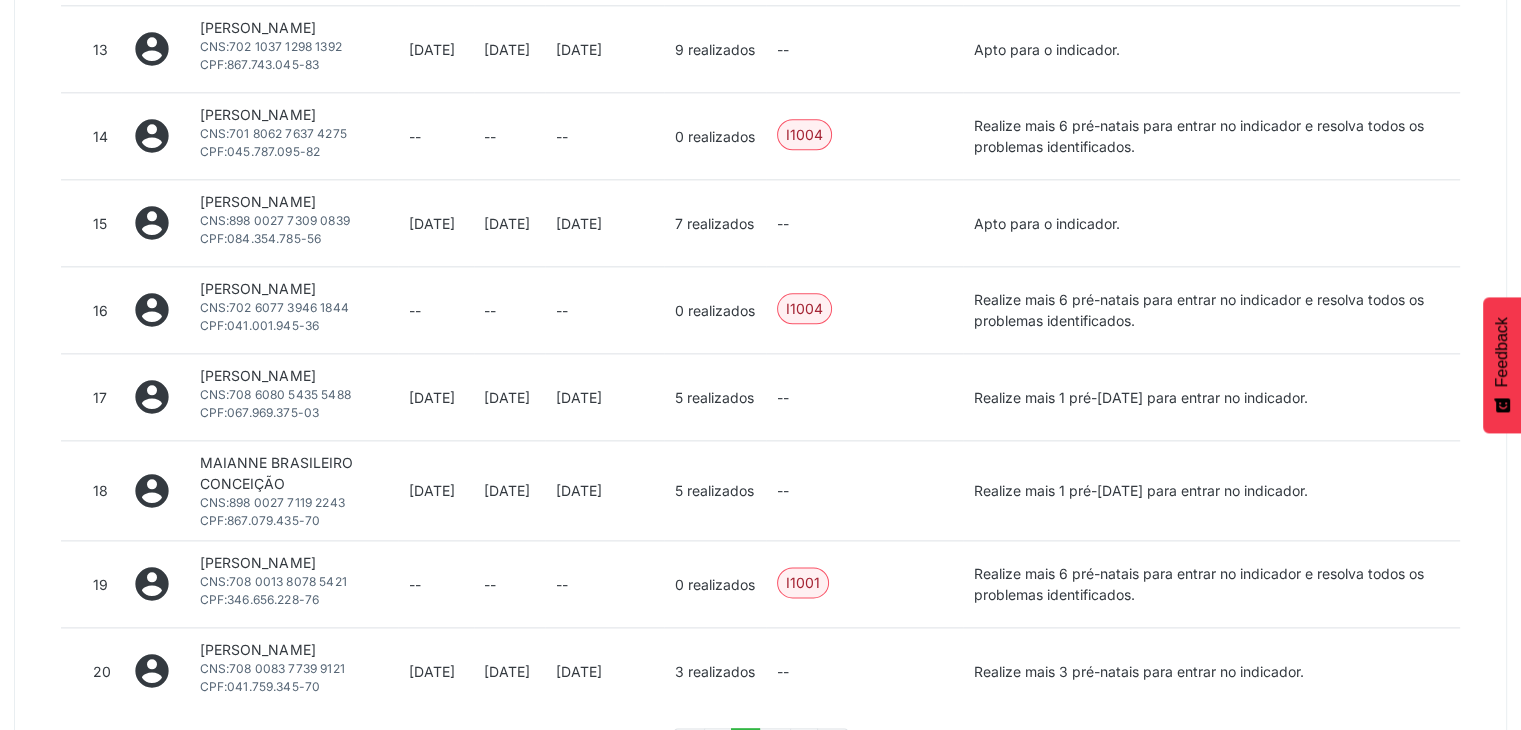 scroll, scrollTop: 2438, scrollLeft: 0, axis: vertical 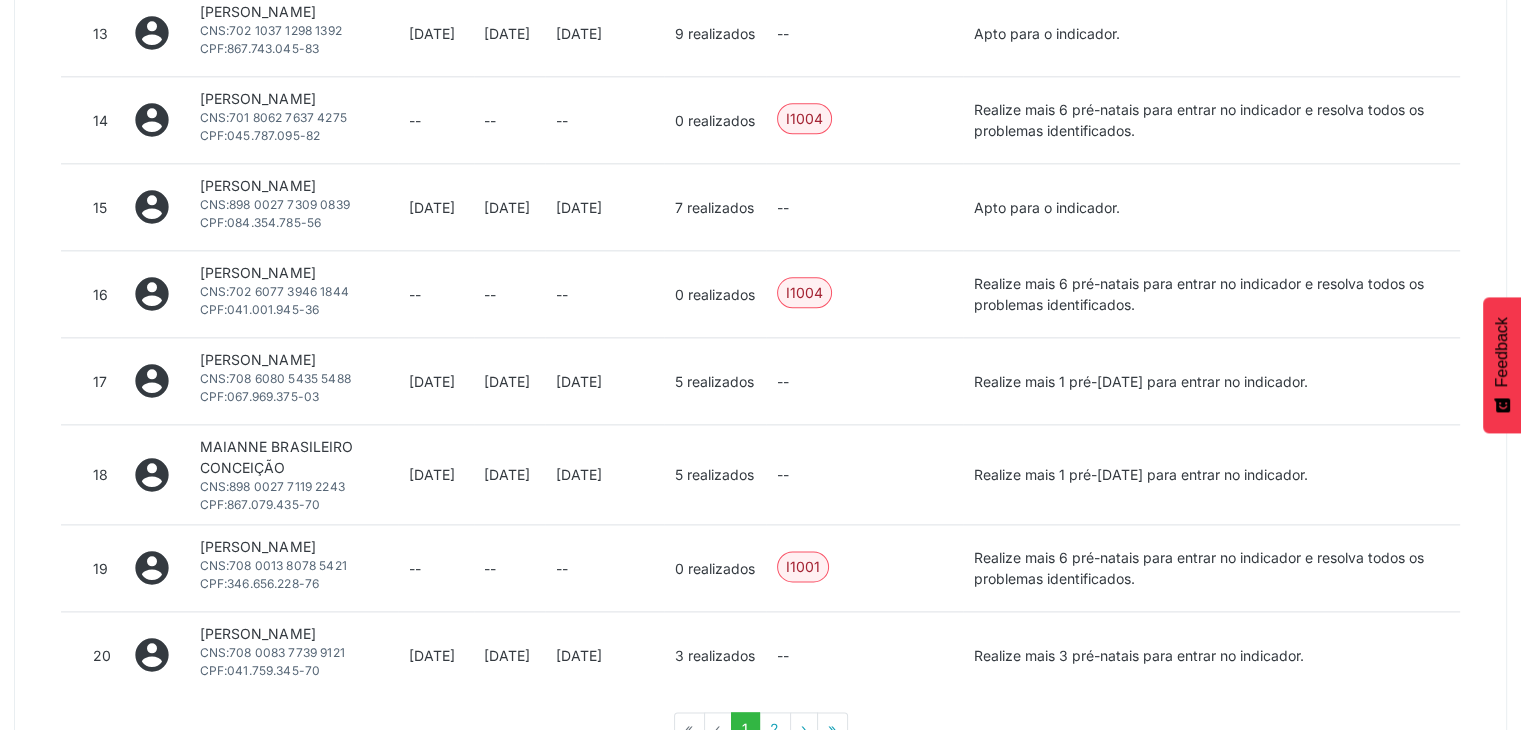 drag, startPoint x: 479, startPoint y: 545, endPoint x: 397, endPoint y: 537, distance: 82.38932 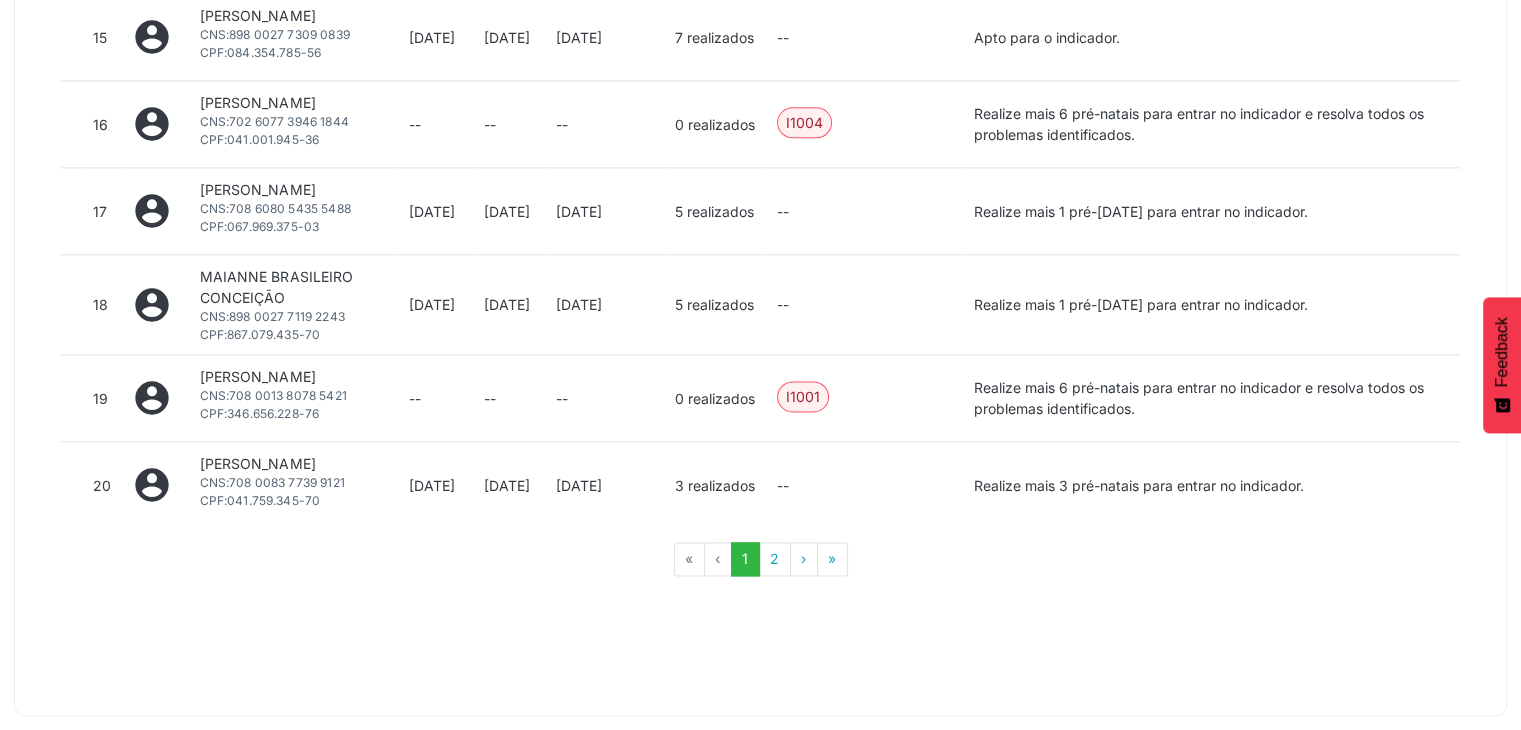 scroll, scrollTop: 2784, scrollLeft: 0, axis: vertical 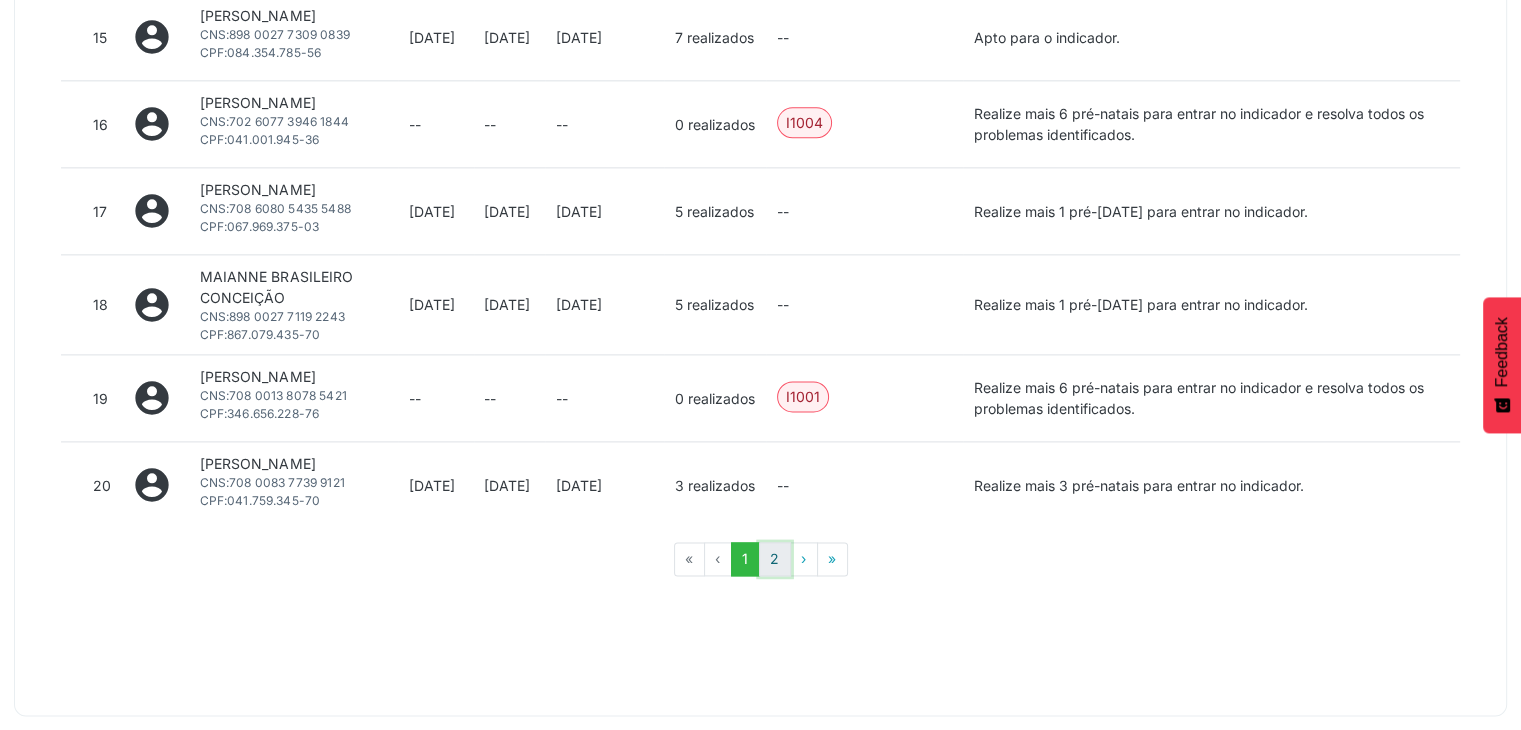 click on "2" at bounding box center [775, 559] 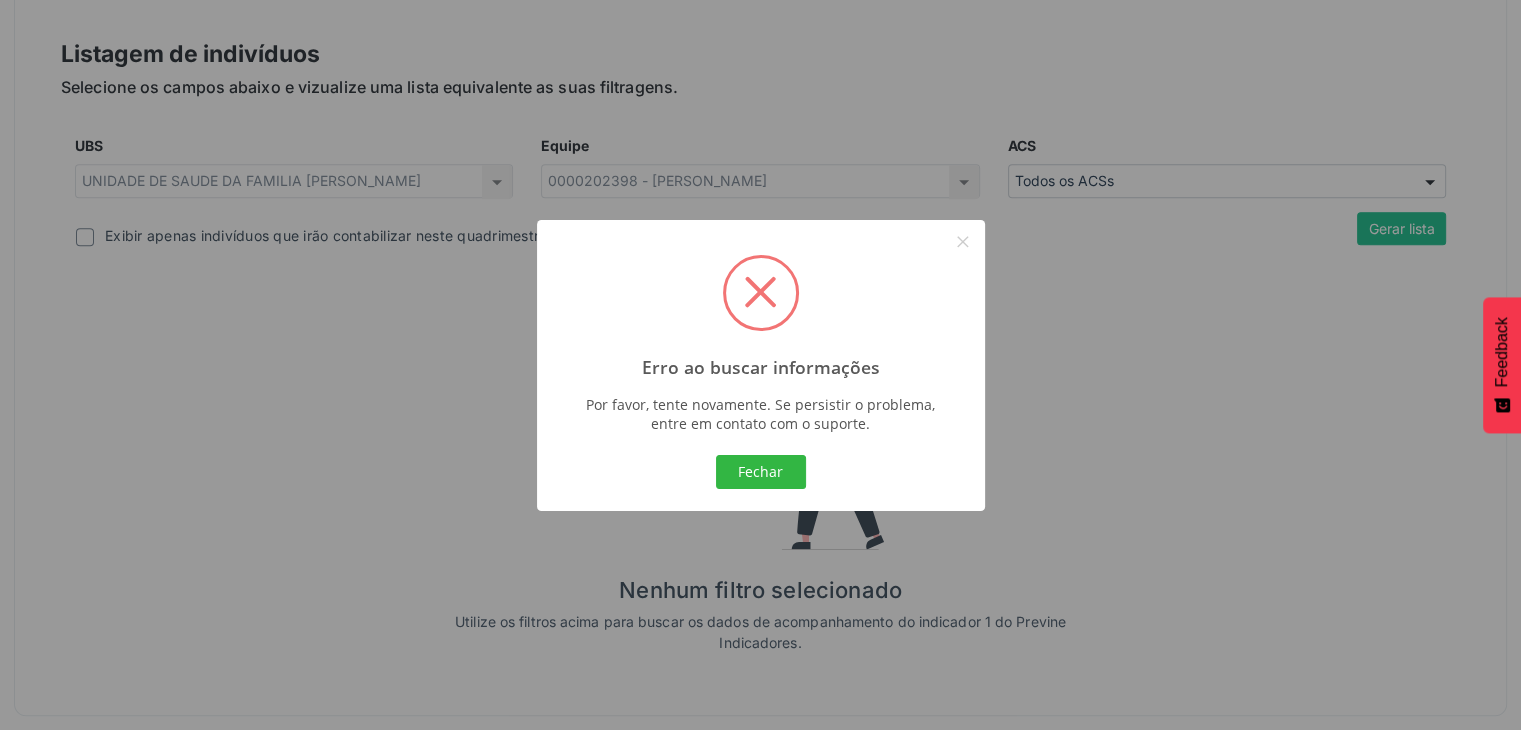 scroll, scrollTop: 652, scrollLeft: 0, axis: vertical 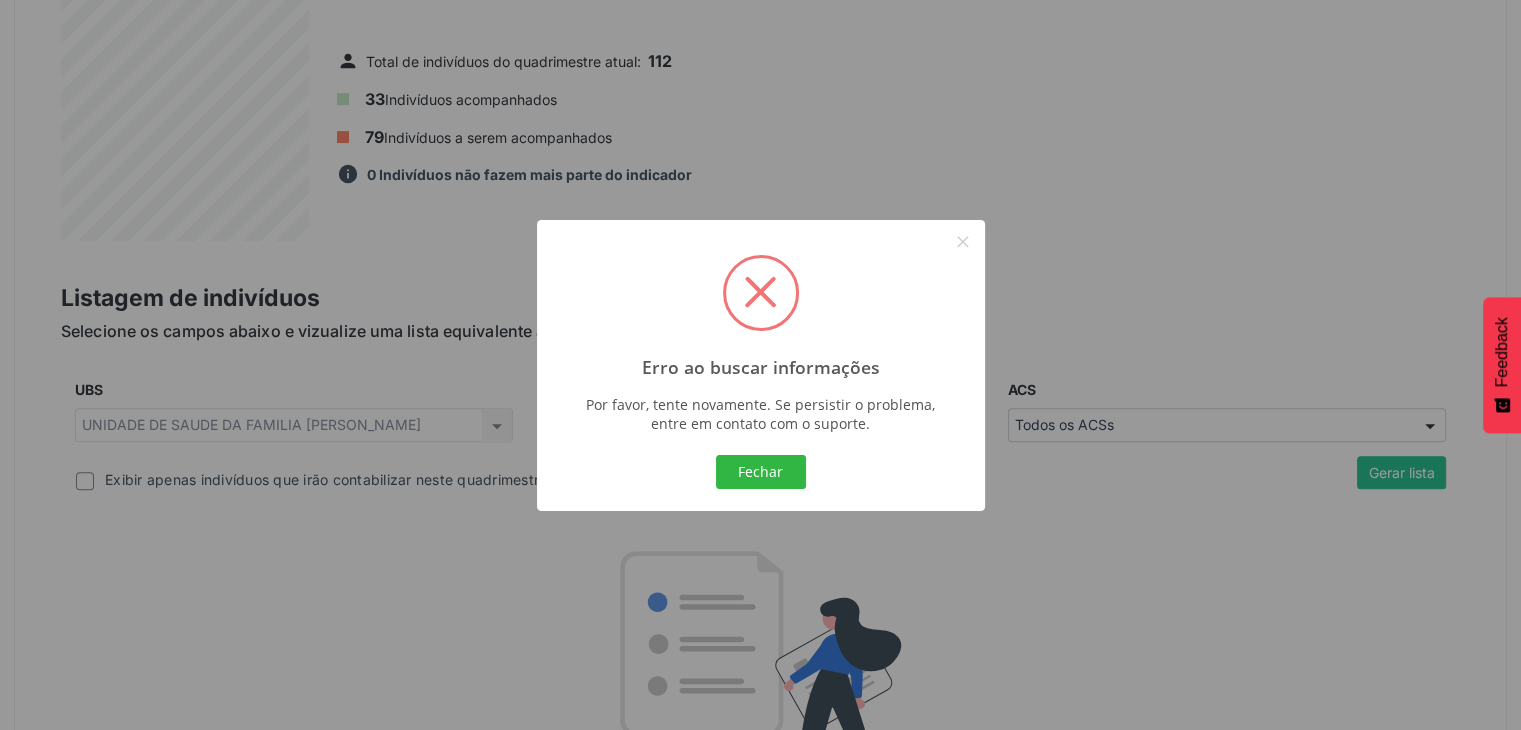 type 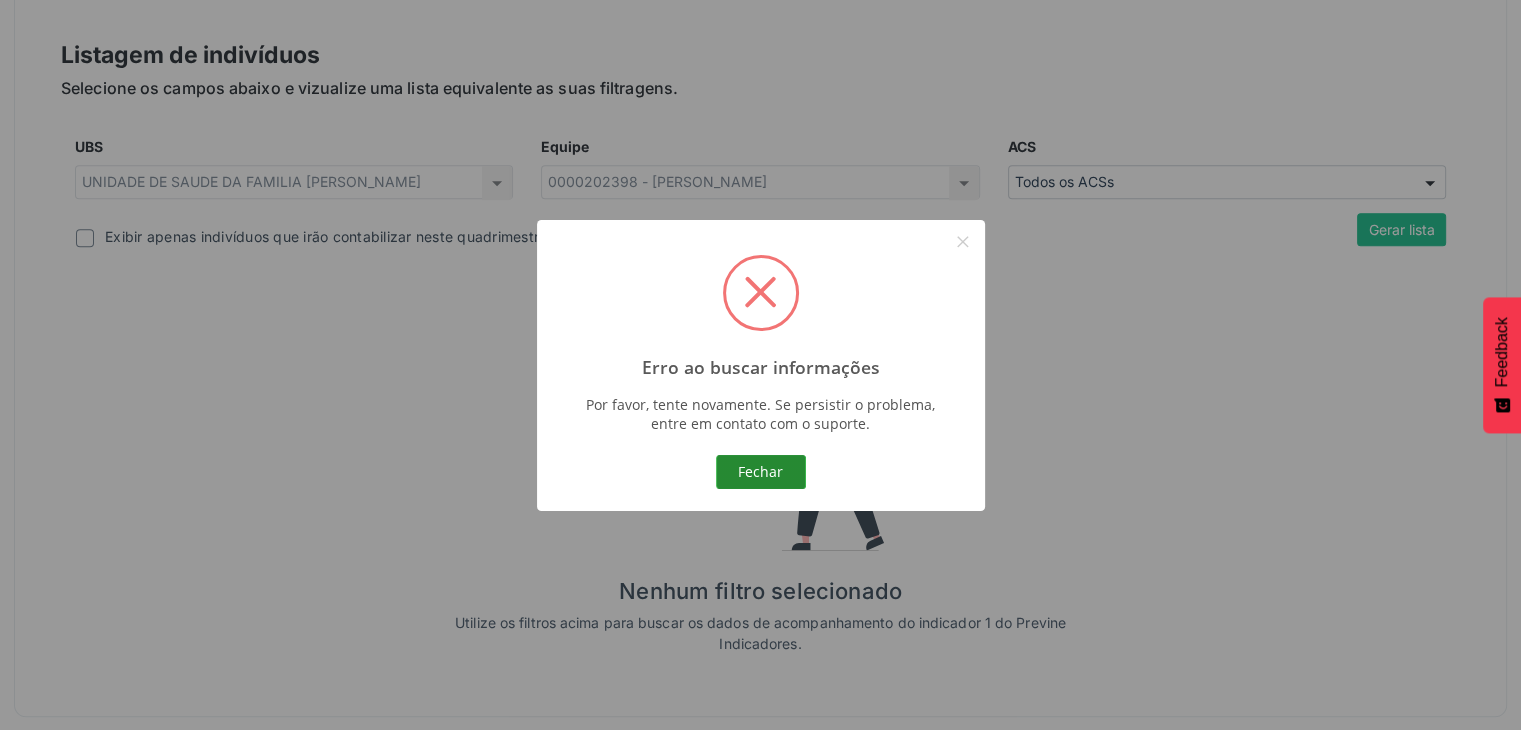 click on "Fechar" at bounding box center [761, 472] 